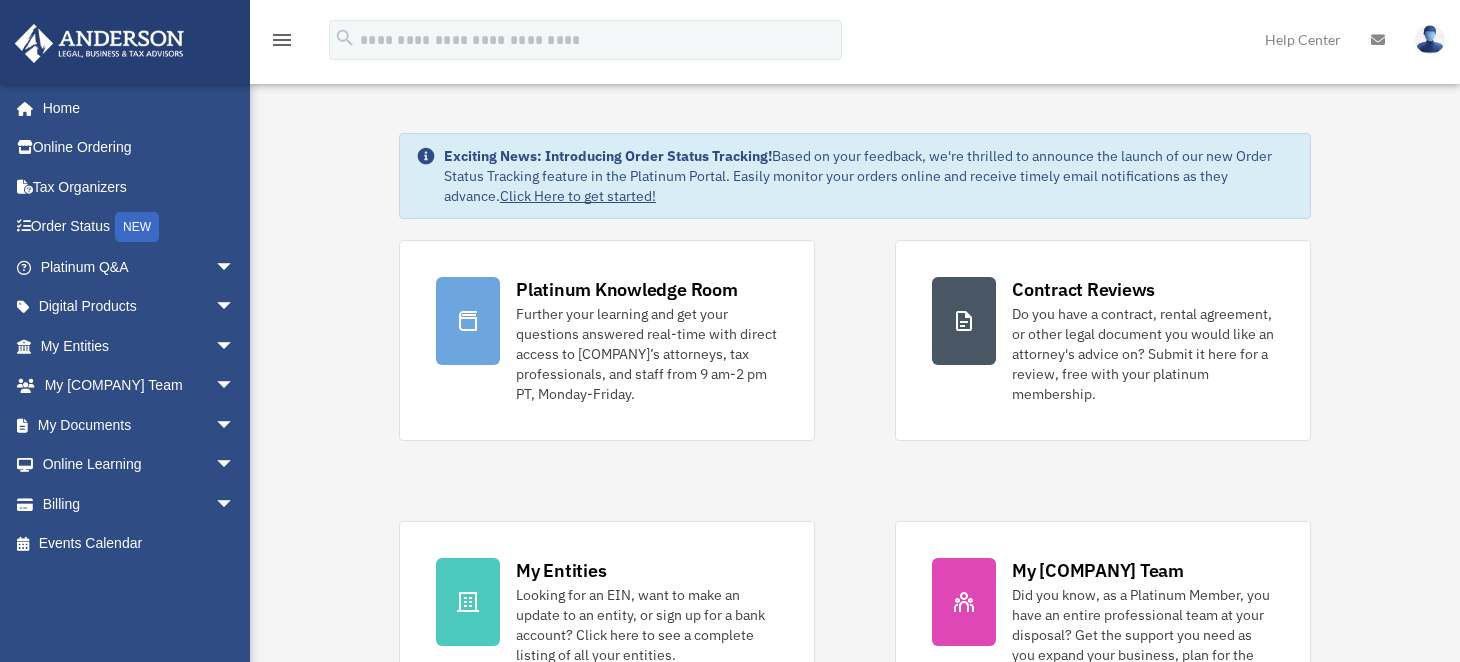 scroll, scrollTop: 0, scrollLeft: 0, axis: both 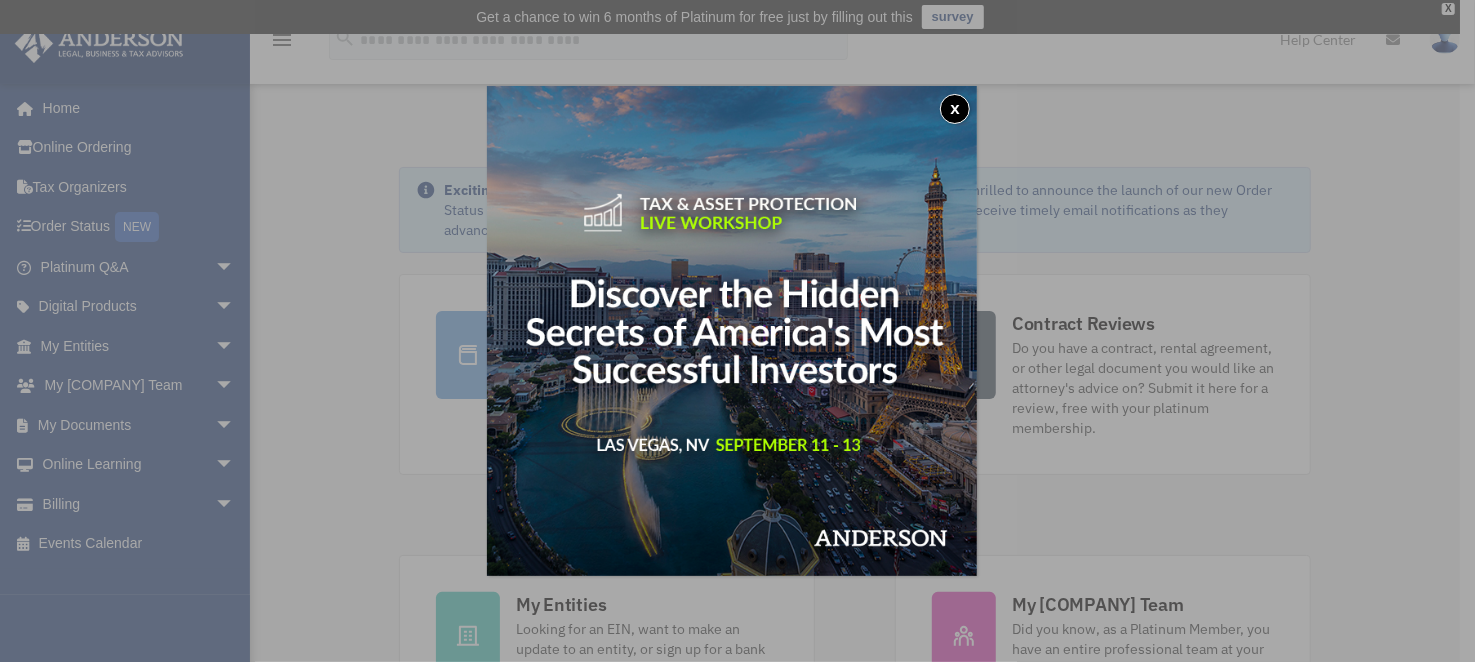 click on "x" at bounding box center (955, 109) 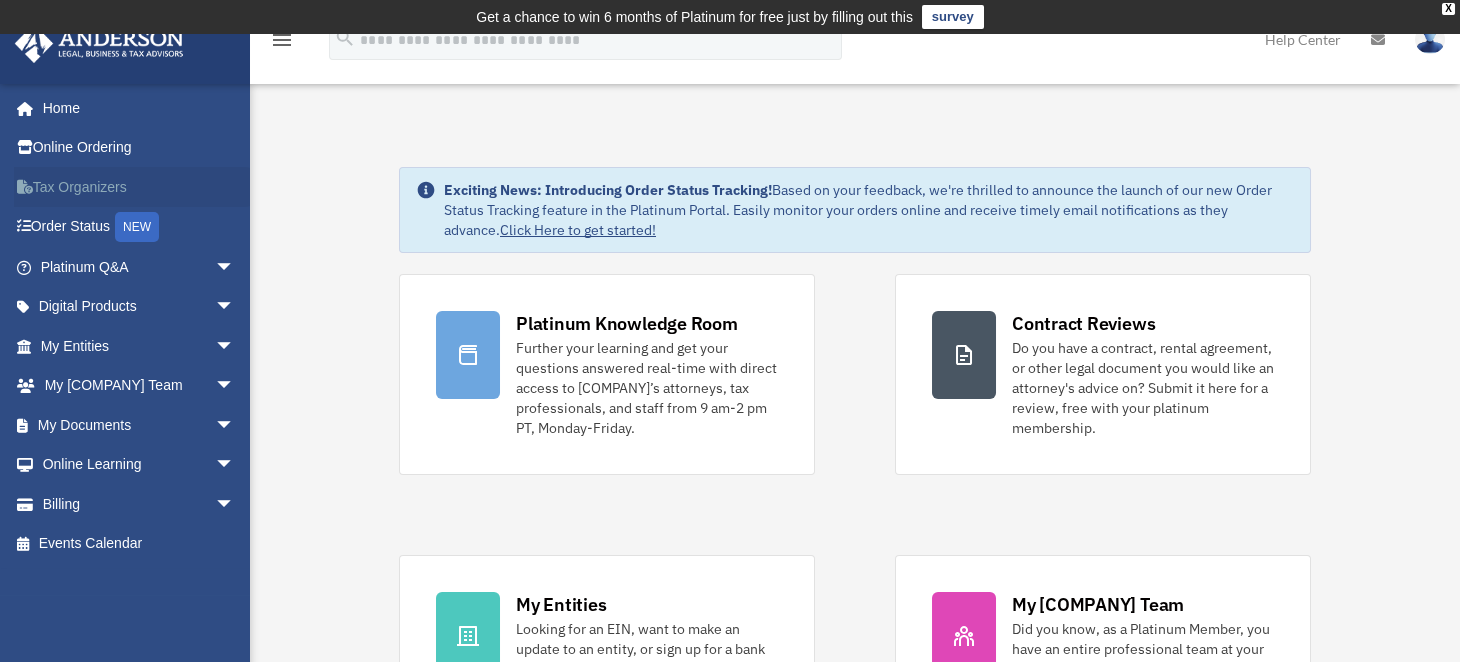 click on "Tax Organizers" at bounding box center [139, 187] 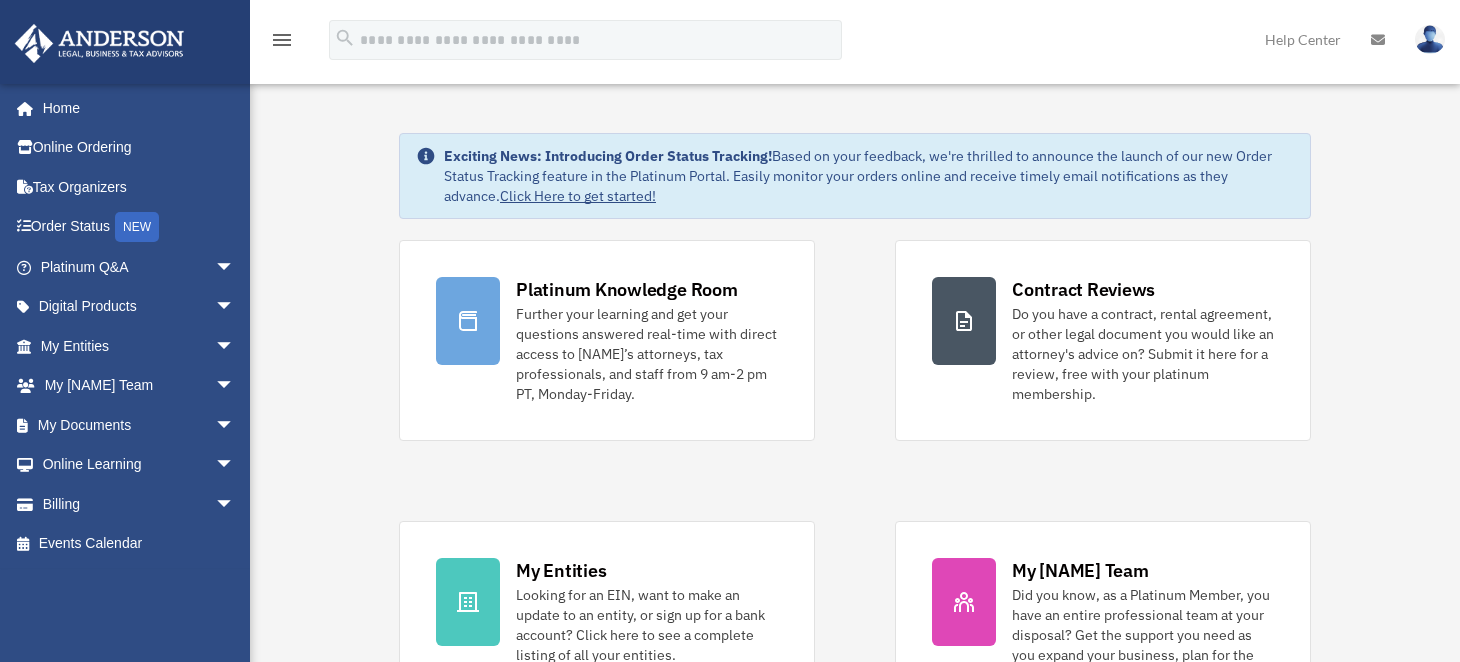scroll, scrollTop: 0, scrollLeft: 0, axis: both 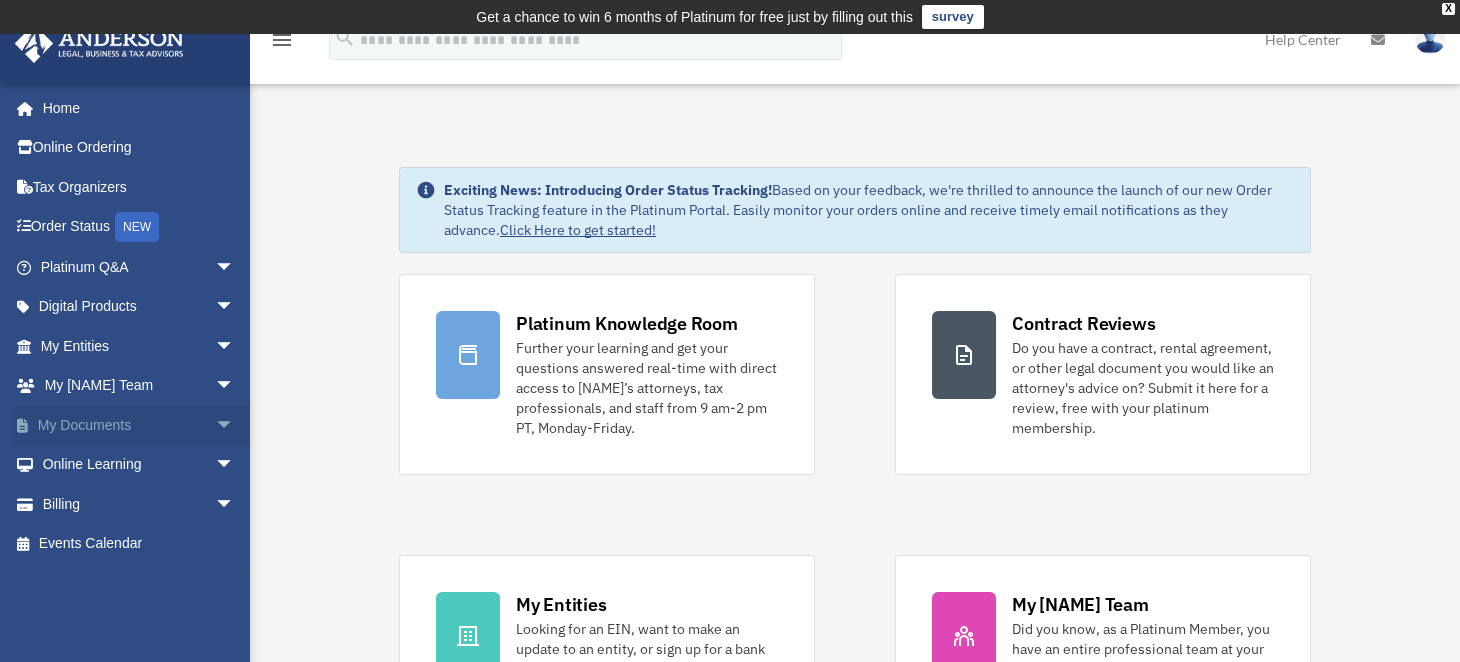 click on "My Documents arrow_drop_down" at bounding box center (139, 425) 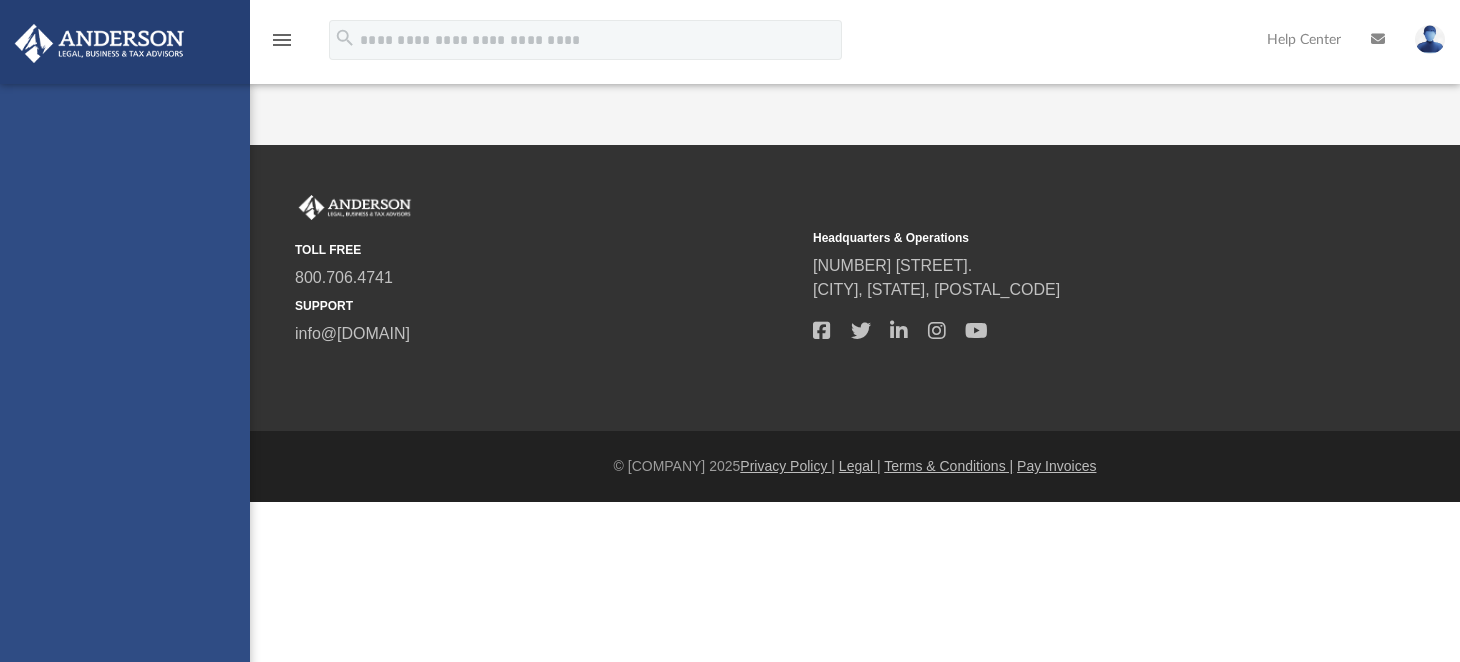 scroll, scrollTop: 0, scrollLeft: 0, axis: both 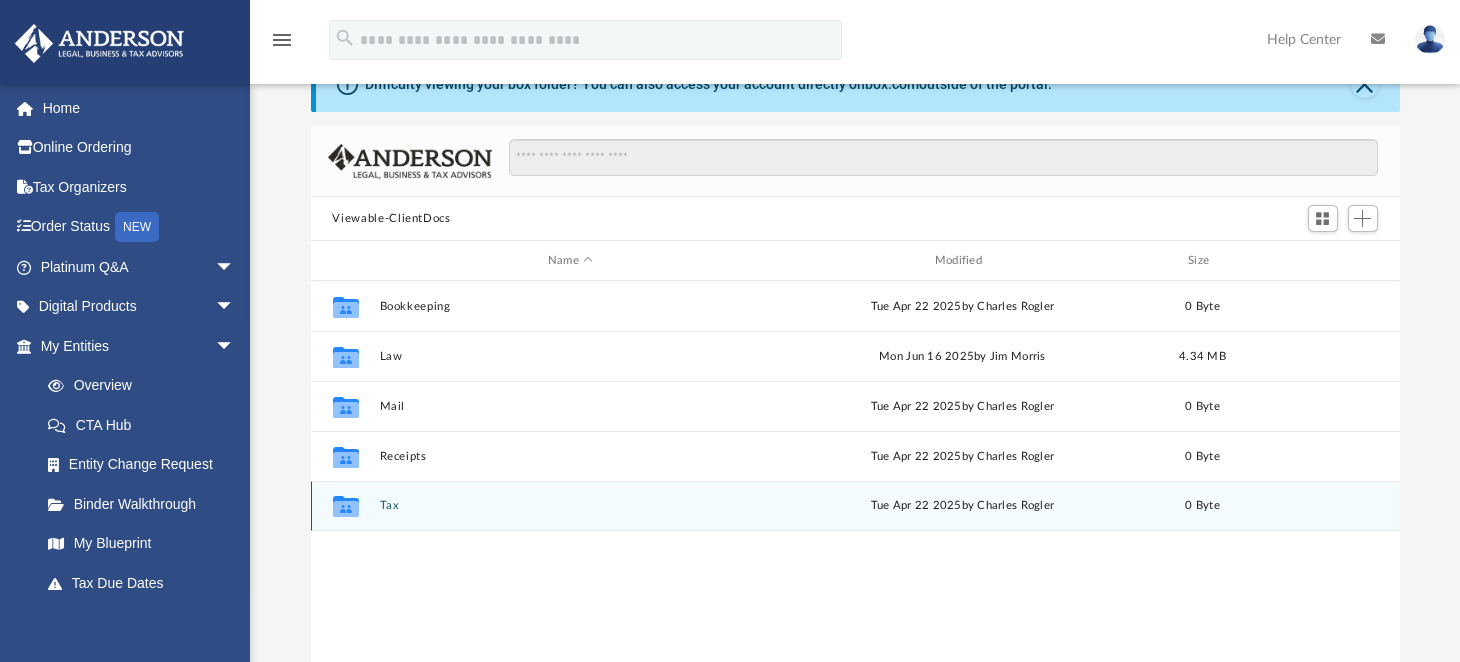click on "Collaborated Folder Tax Tue Apr 22 2025  by [FIRST] [LAST] 0 Byte" at bounding box center (855, 506) 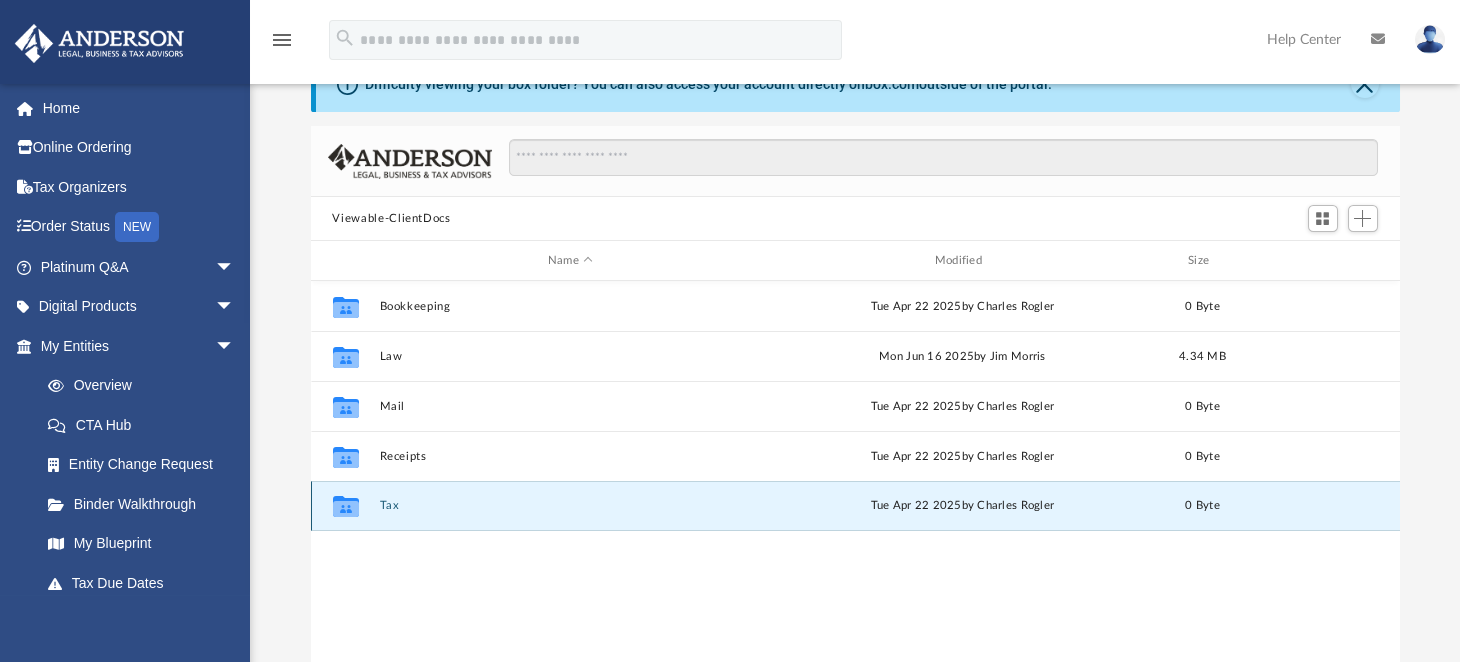 click on "Tax" at bounding box center [570, 505] 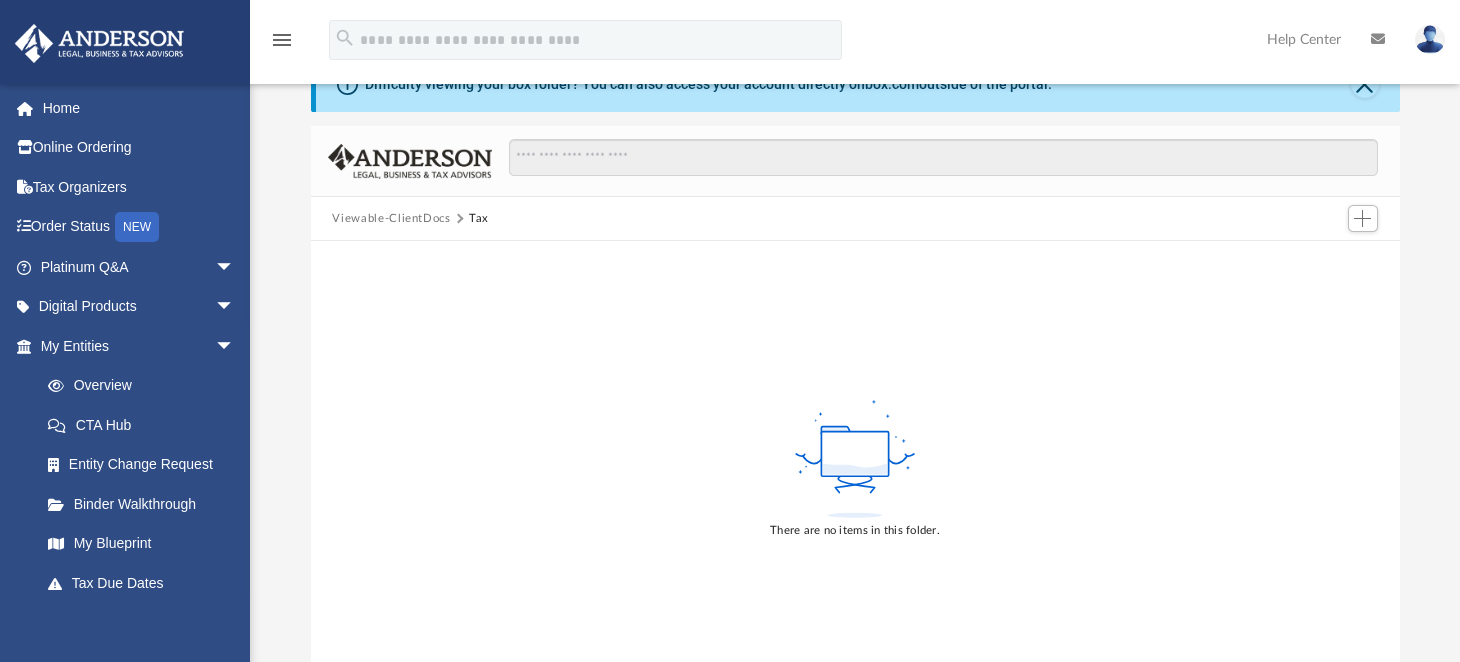 click on "Viewable-ClientDocs" at bounding box center [391, 219] 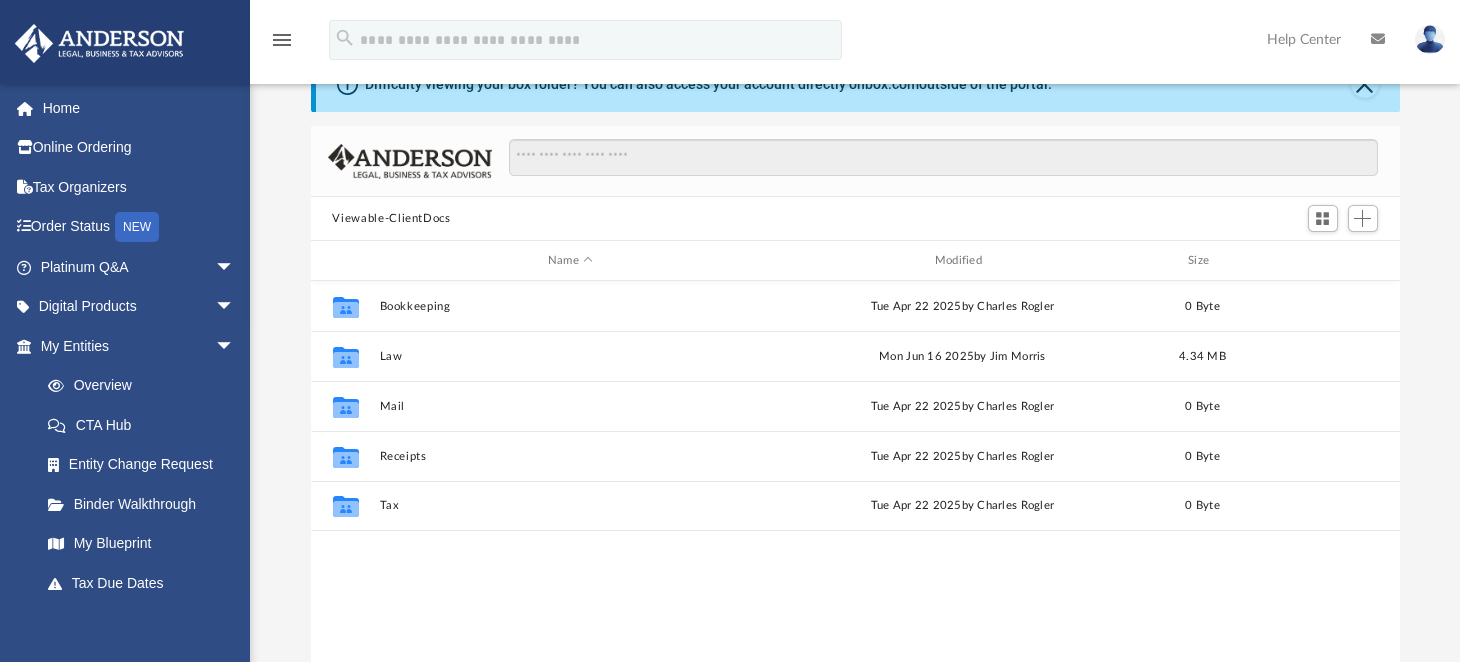 scroll, scrollTop: 16, scrollLeft: 16, axis: both 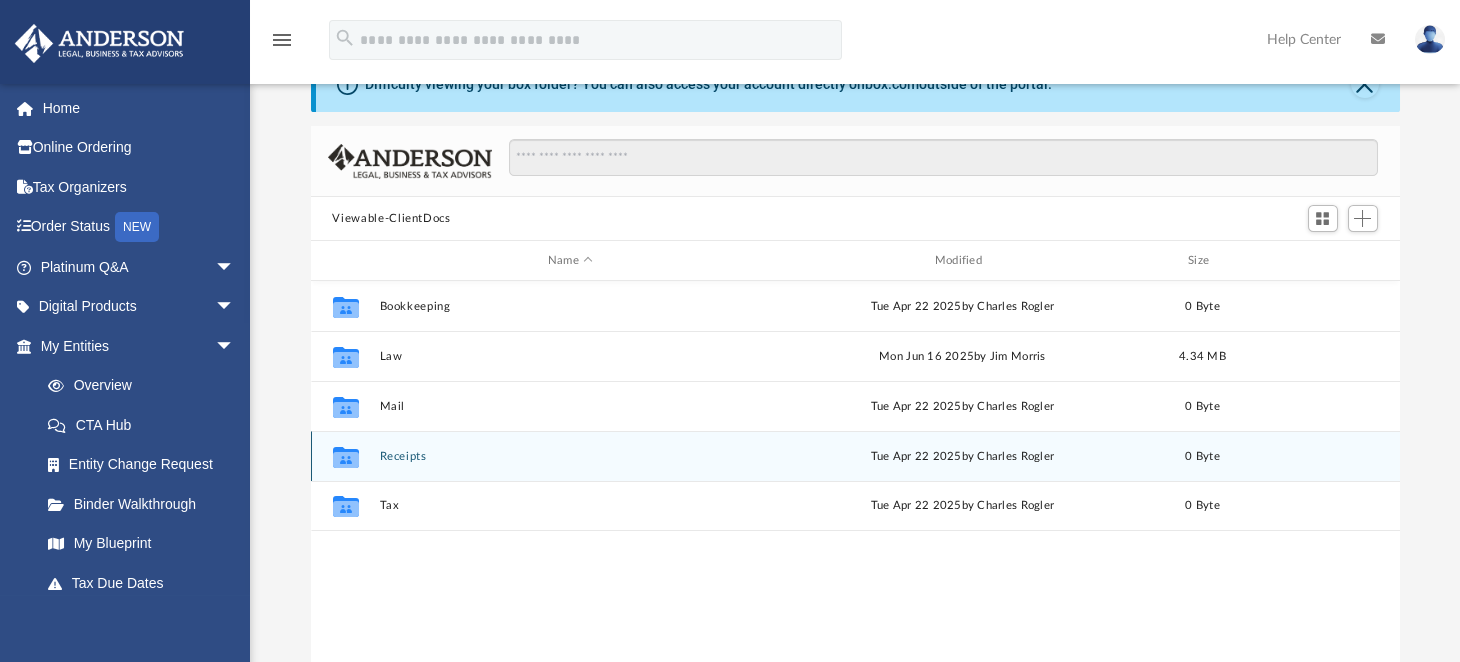 click on "Receipts" at bounding box center [570, 456] 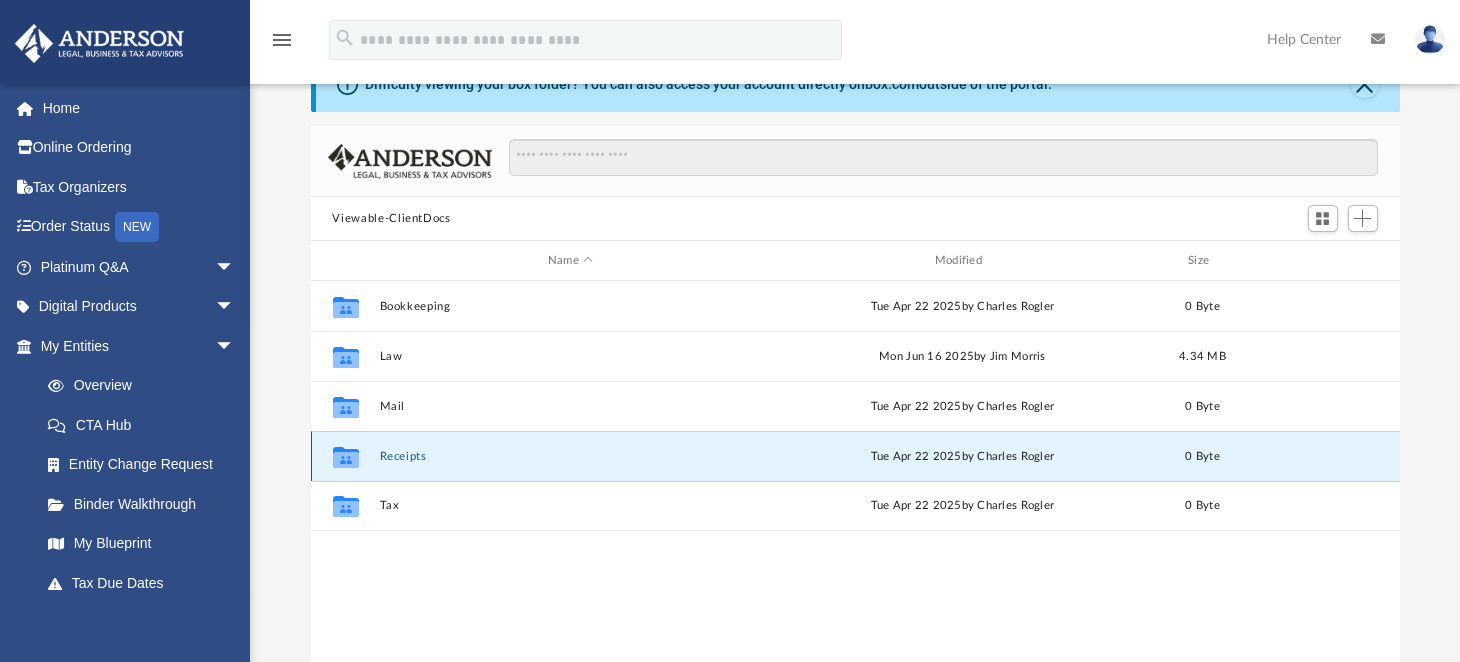 click on "Receipts" at bounding box center [570, 456] 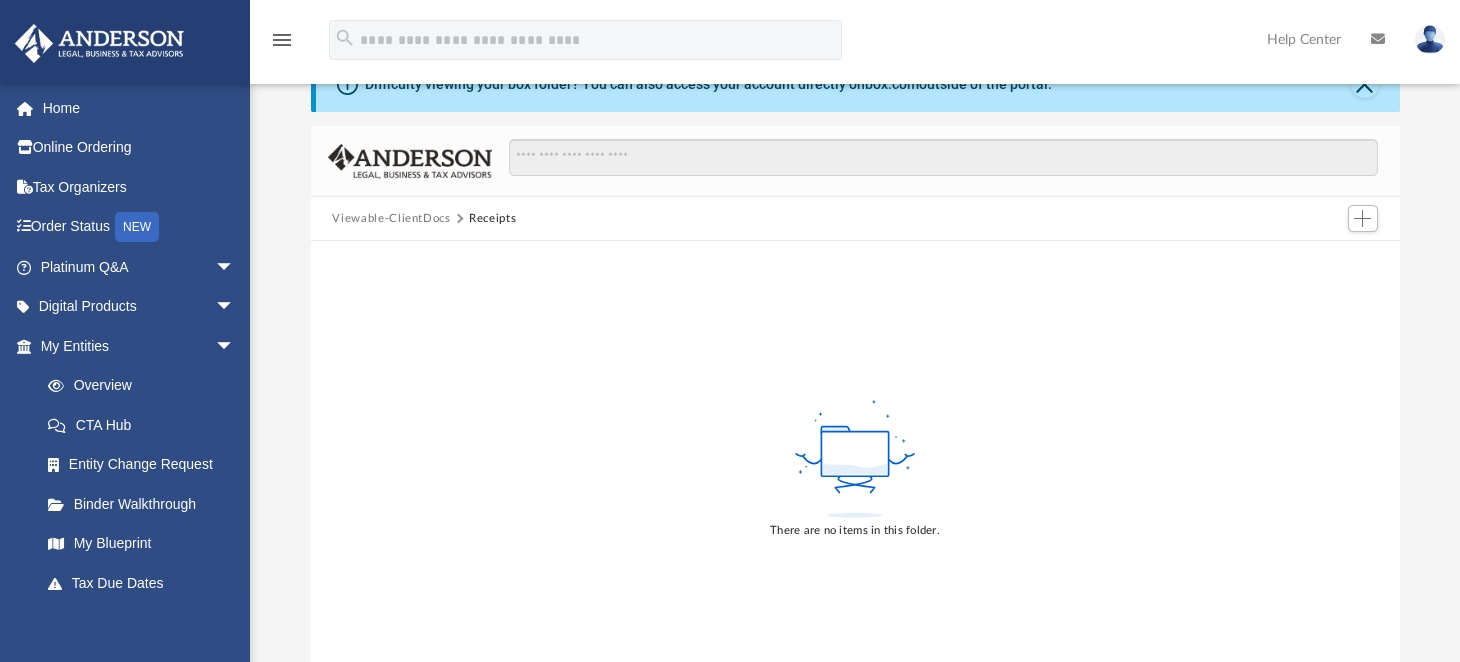 click on "Viewable-ClientDocs Receipts" at bounding box center [855, 219] 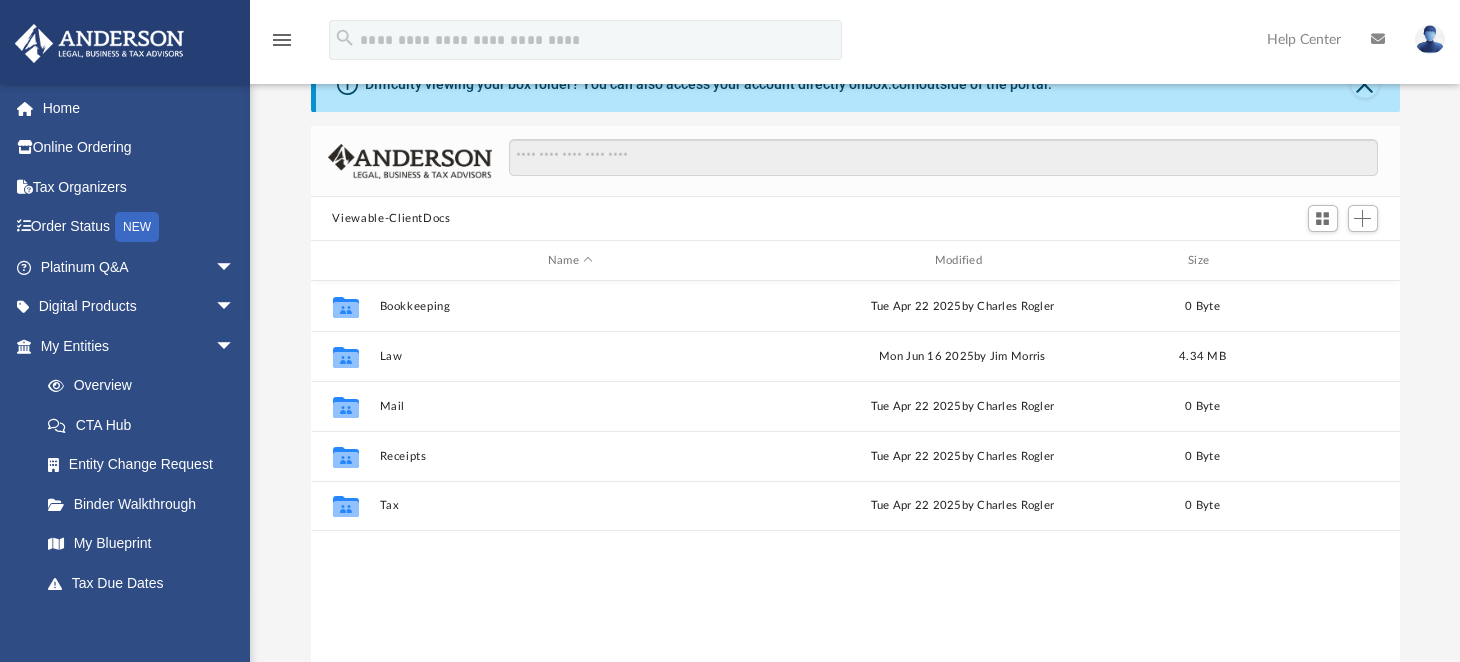 scroll, scrollTop: 16, scrollLeft: 16, axis: both 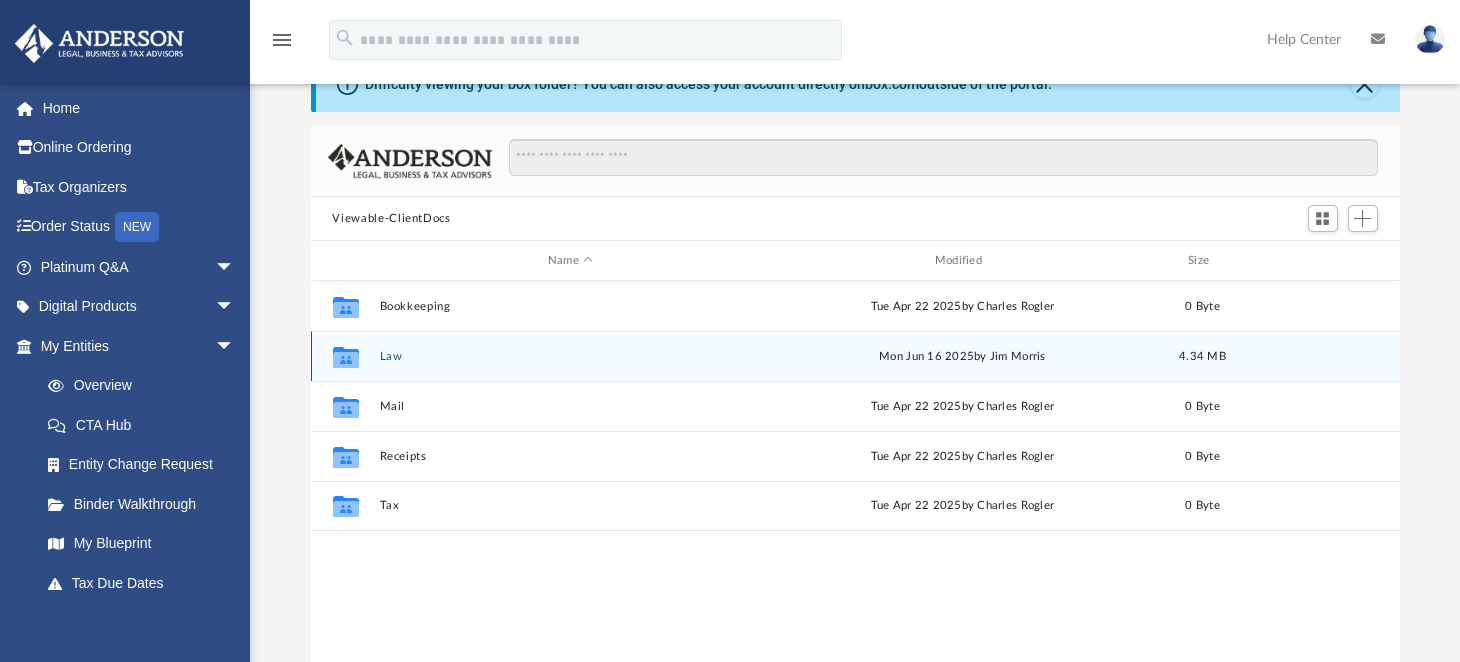 click on "Collaborated Folder Law Mon Jun 16 2025  by [FIRST] [LAST] 4.34 MB" at bounding box center (855, 356) 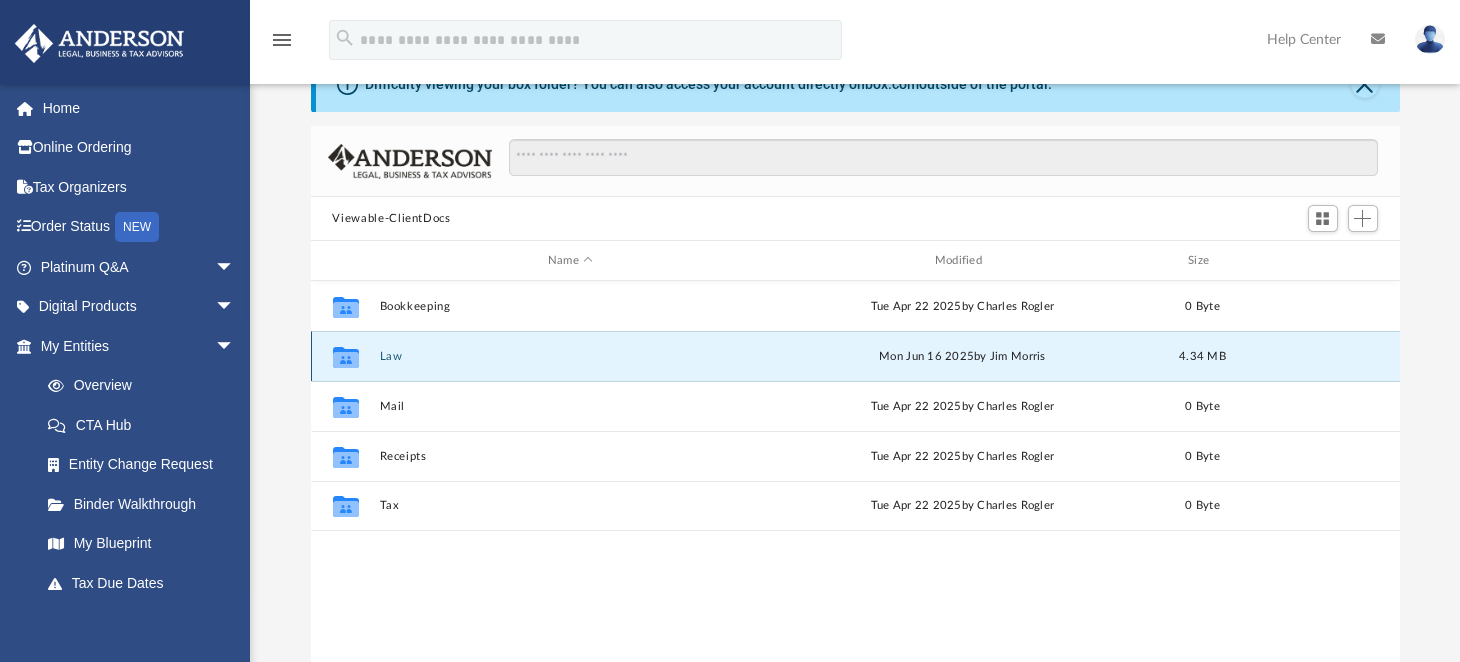 click on "Collaborated Folder Law Mon Jun 16 2025  by [FIRST] [LAST] 4.34 MB" at bounding box center [855, 356] 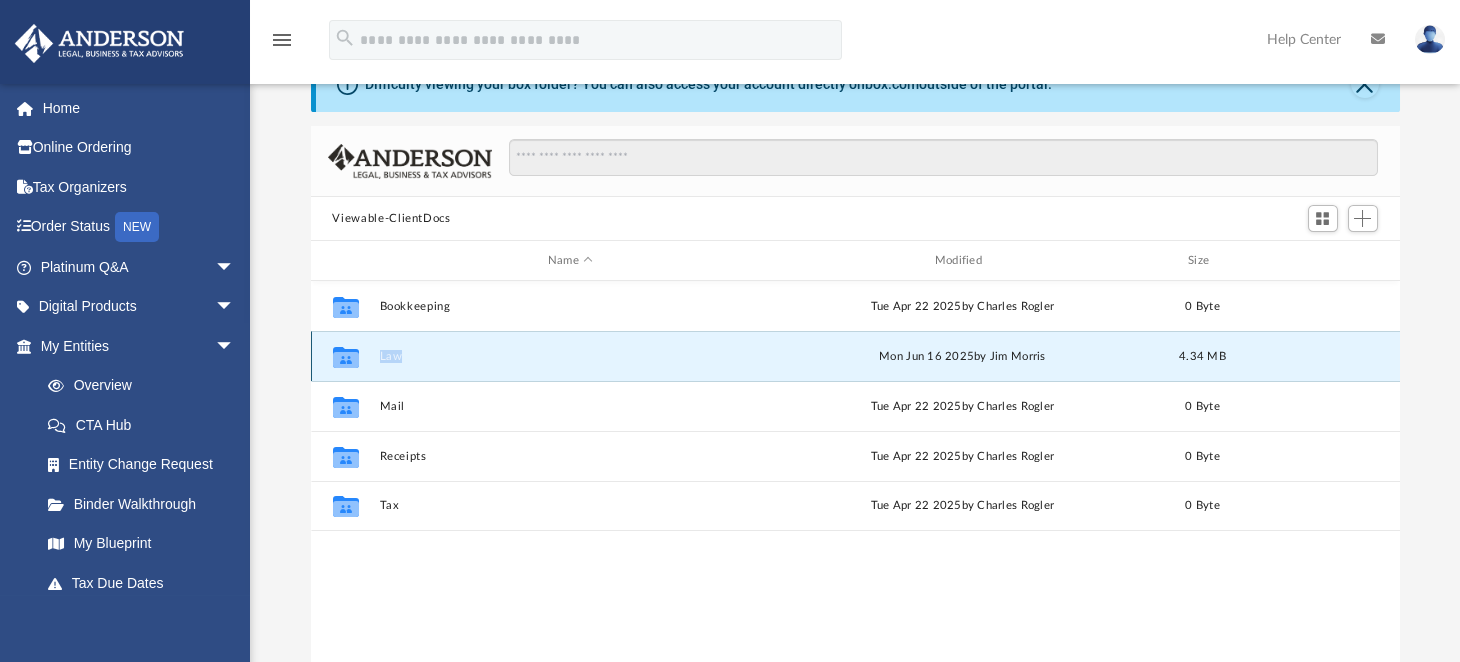click on "Collaborated Folder Law Mon Jun 16 2025  by [FIRST] [LAST] 4.34 MB" at bounding box center [855, 356] 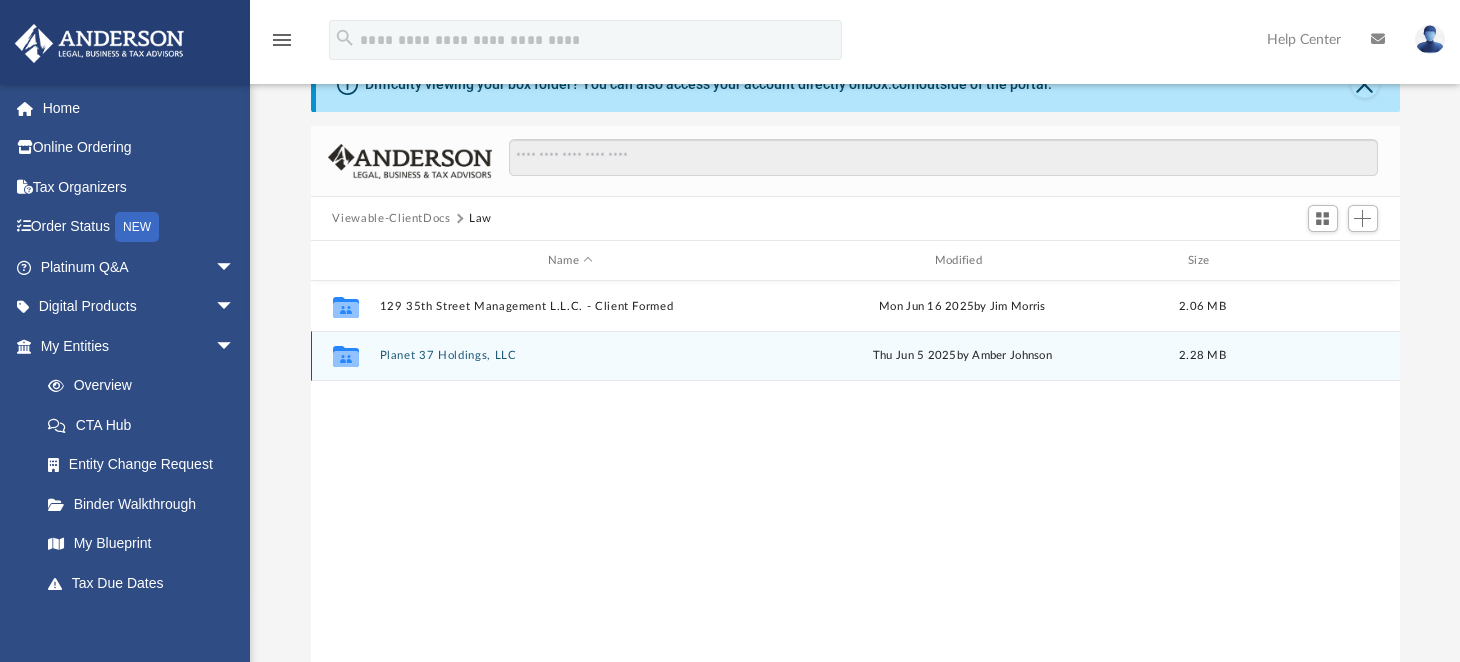 click on "Planet 37 Holdings, LLC" at bounding box center (570, 355) 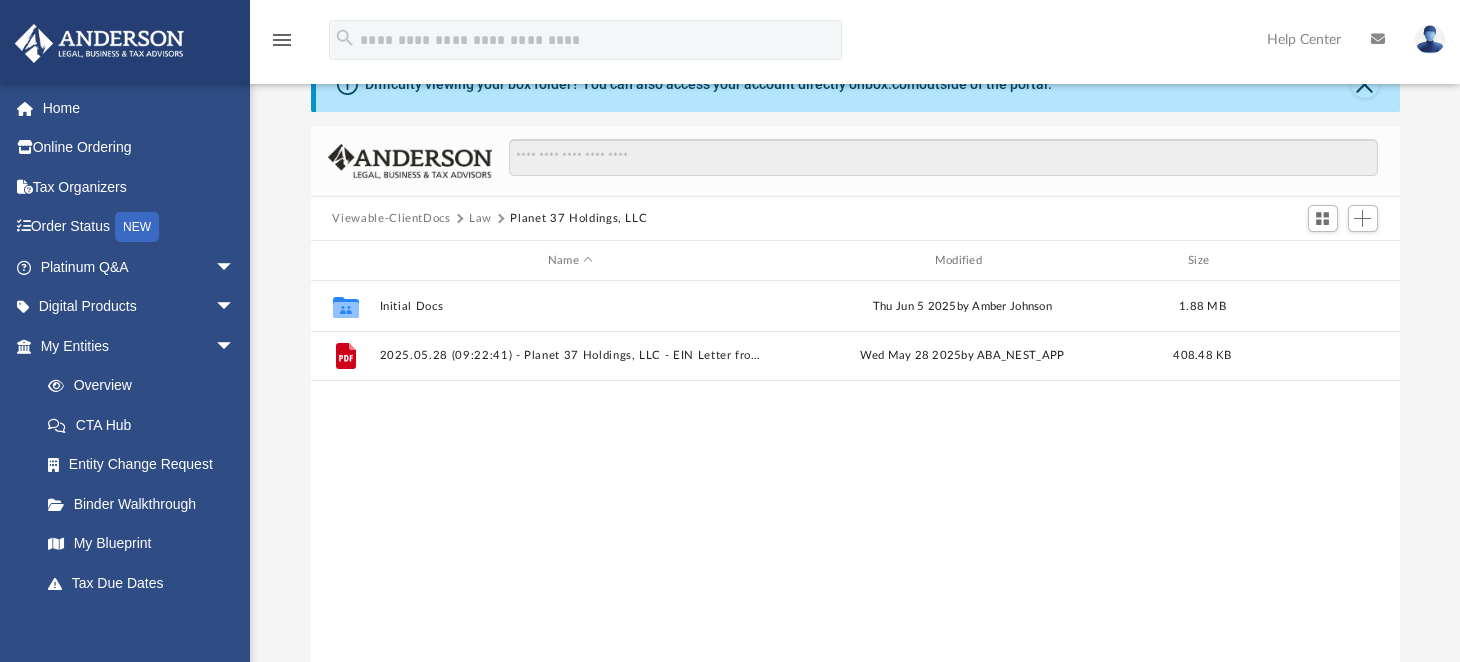 click on "Law" at bounding box center [480, 219] 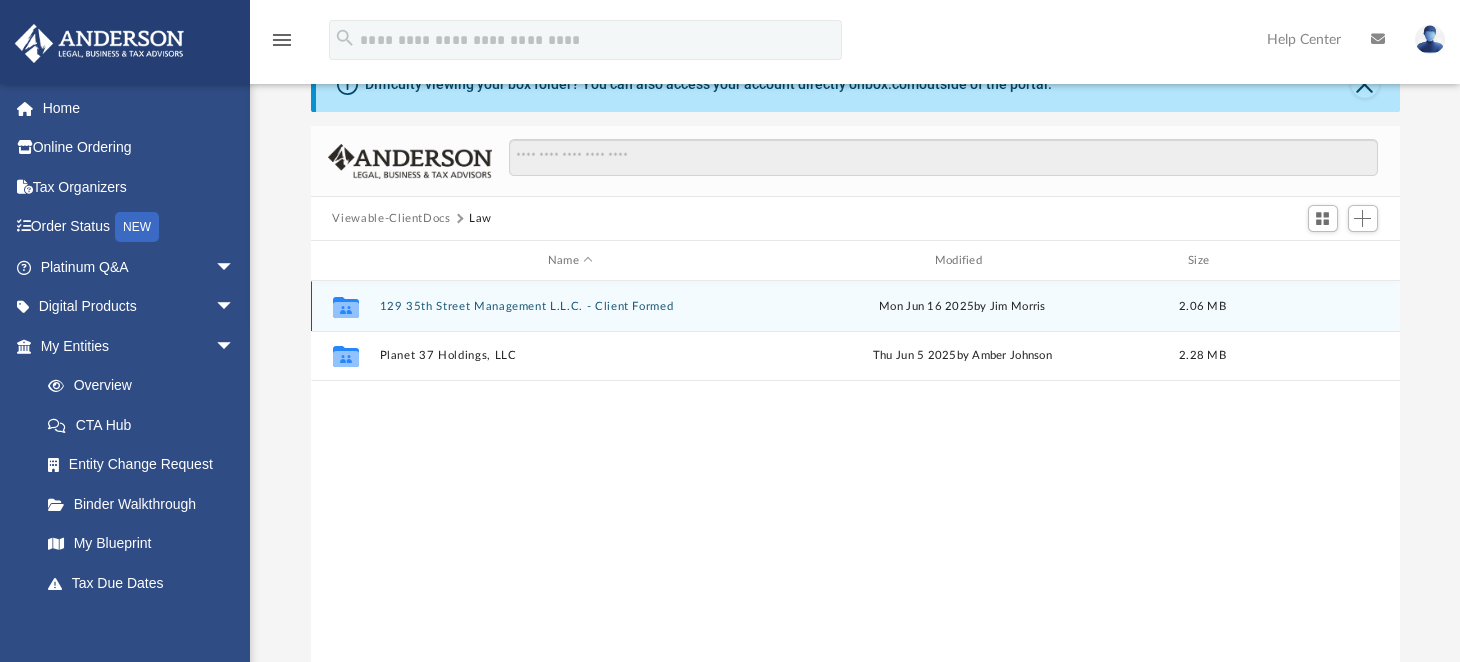 click on "129 35th Street Management L.L.C. - Client Formed" at bounding box center [570, 306] 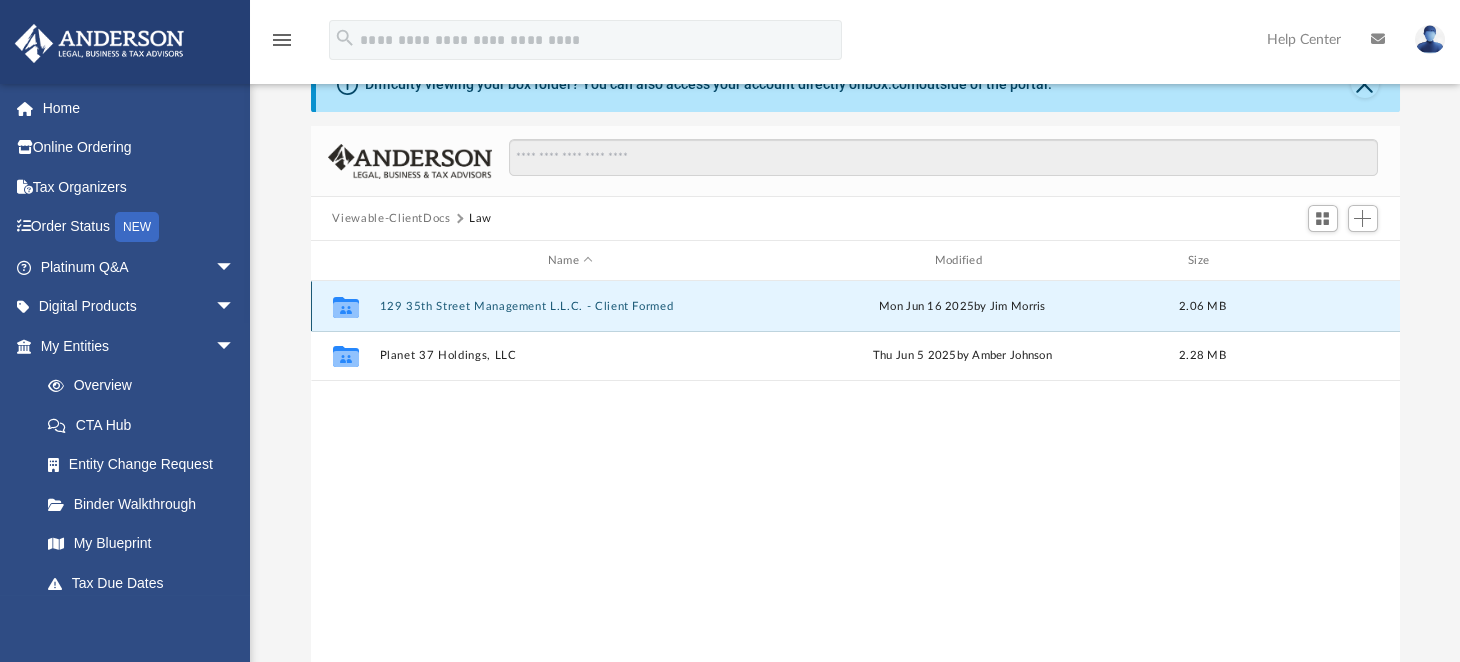 click on "129 35th Street Management L.L.C. - Client Formed" at bounding box center [570, 306] 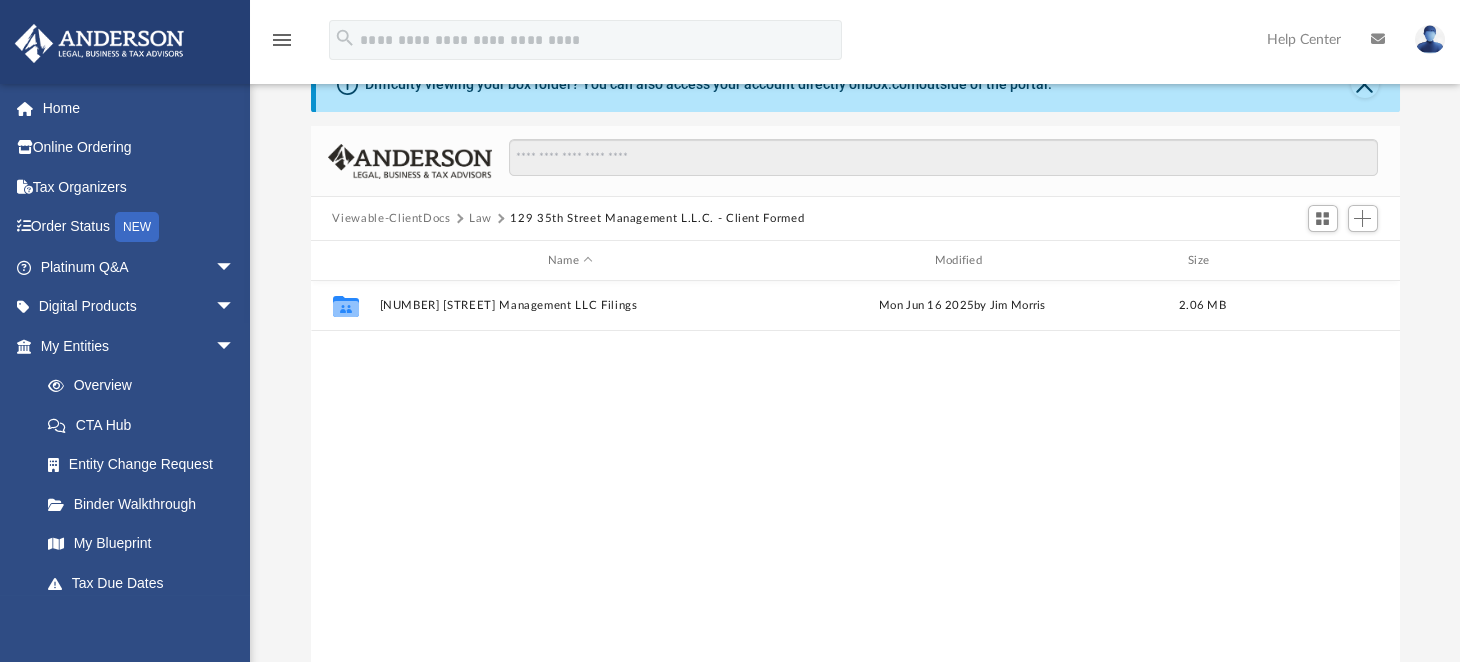 click on "Law" at bounding box center (480, 219) 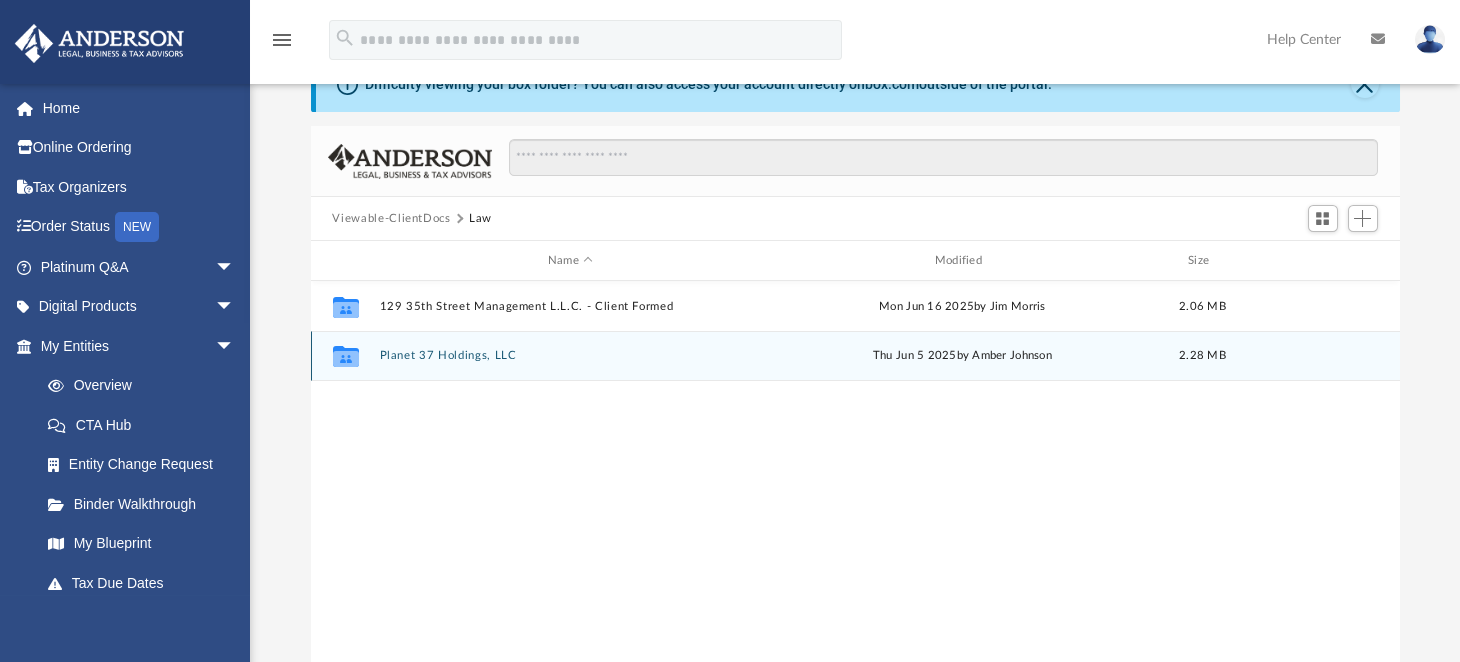 click on "Planet 37 Holdings, LLC" at bounding box center (570, 355) 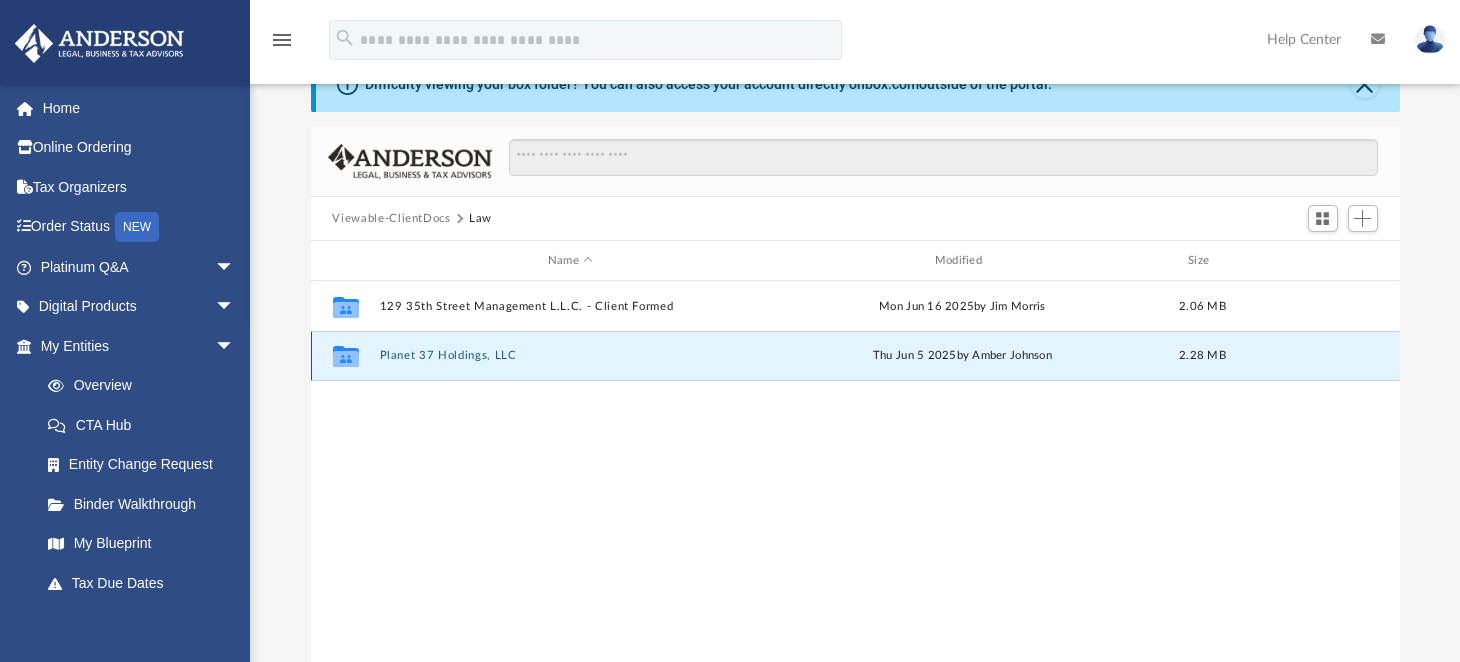 click on "Planet 37 Holdings, LLC" at bounding box center [570, 355] 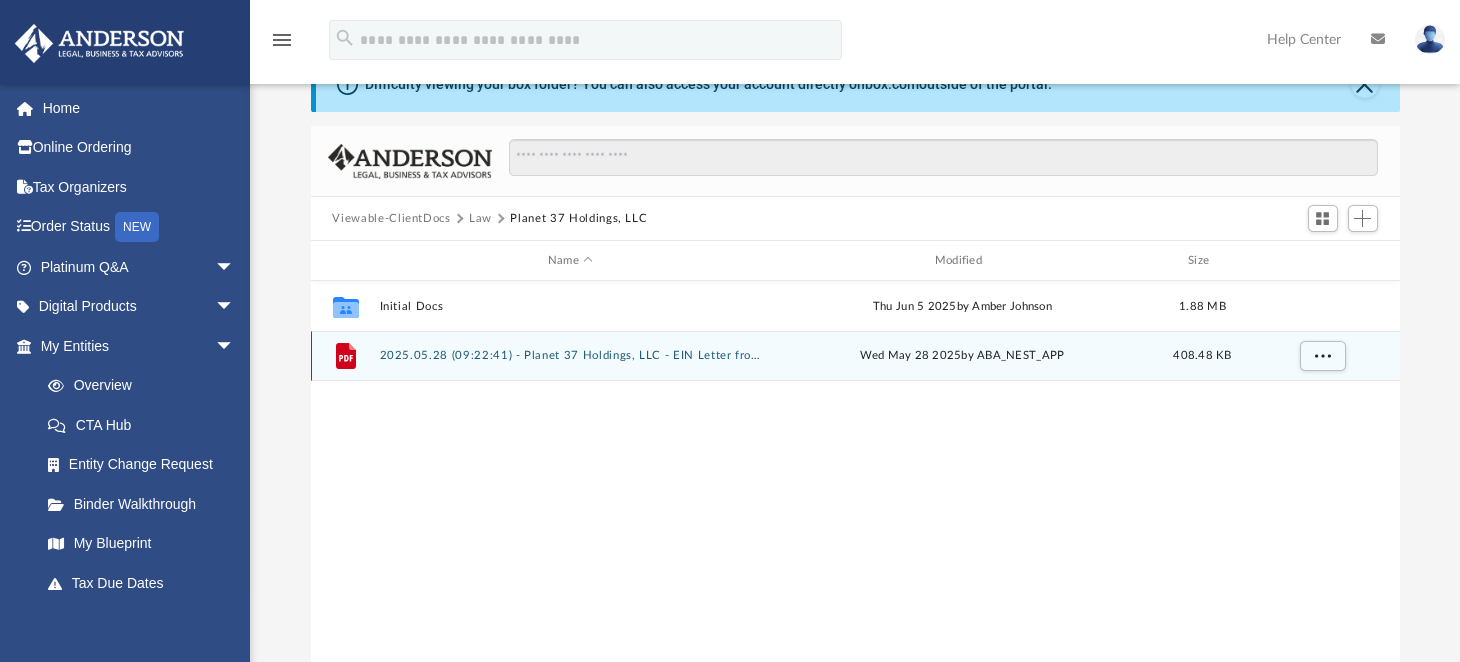 click on "2025.05.28 (09:22:41) - Planet 37 Holdings, LLC - EIN Letter from IRS.pdf" at bounding box center (570, 355) 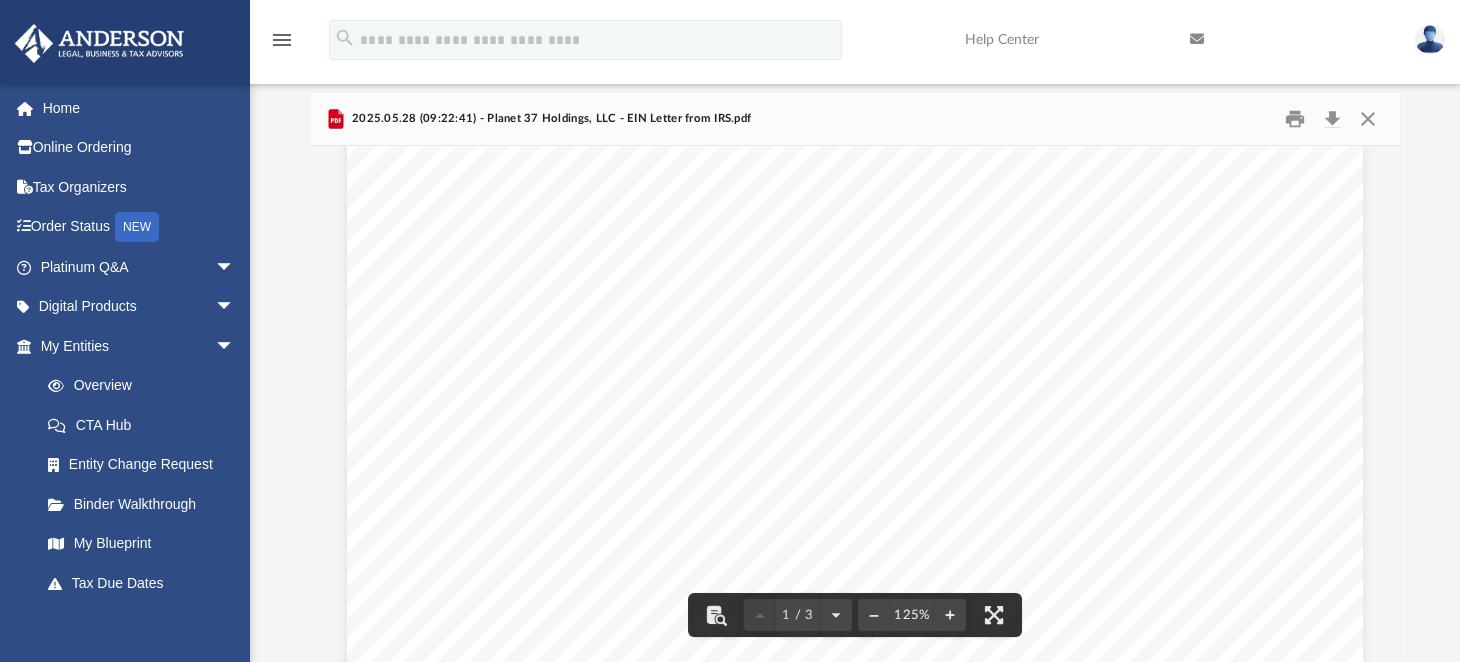 scroll, scrollTop: 0, scrollLeft: 0, axis: both 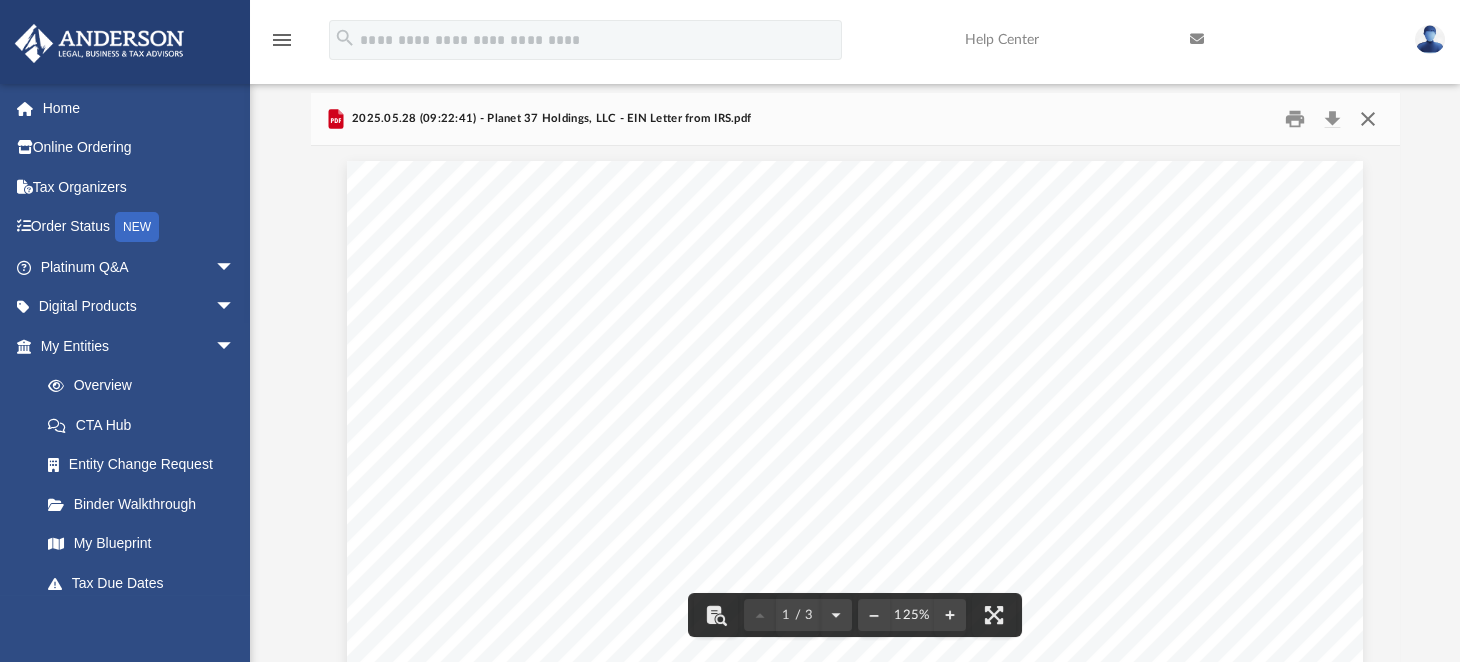 click at bounding box center (1368, 119) 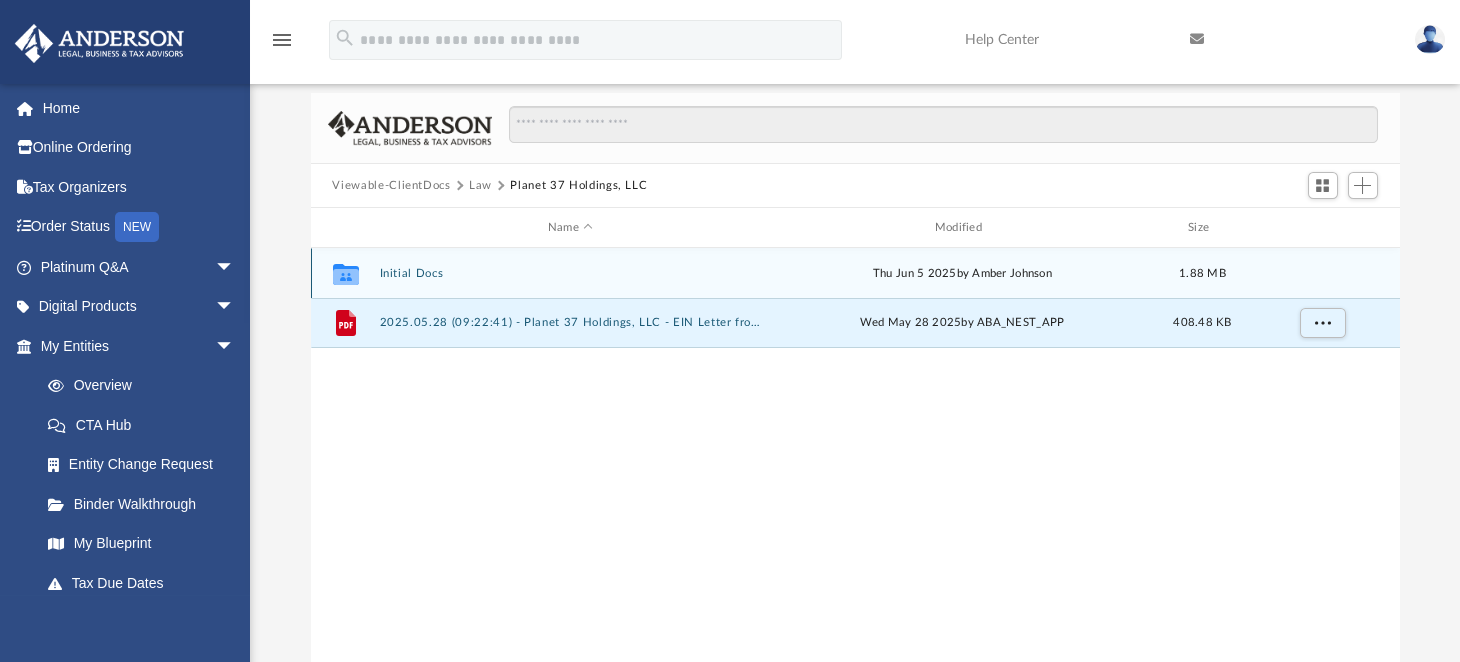 click on "Collaborated Folder Initial Docs Thu Jun 5 2025  by [FIRST] [LAST] 1.88 MB" at bounding box center (855, 273) 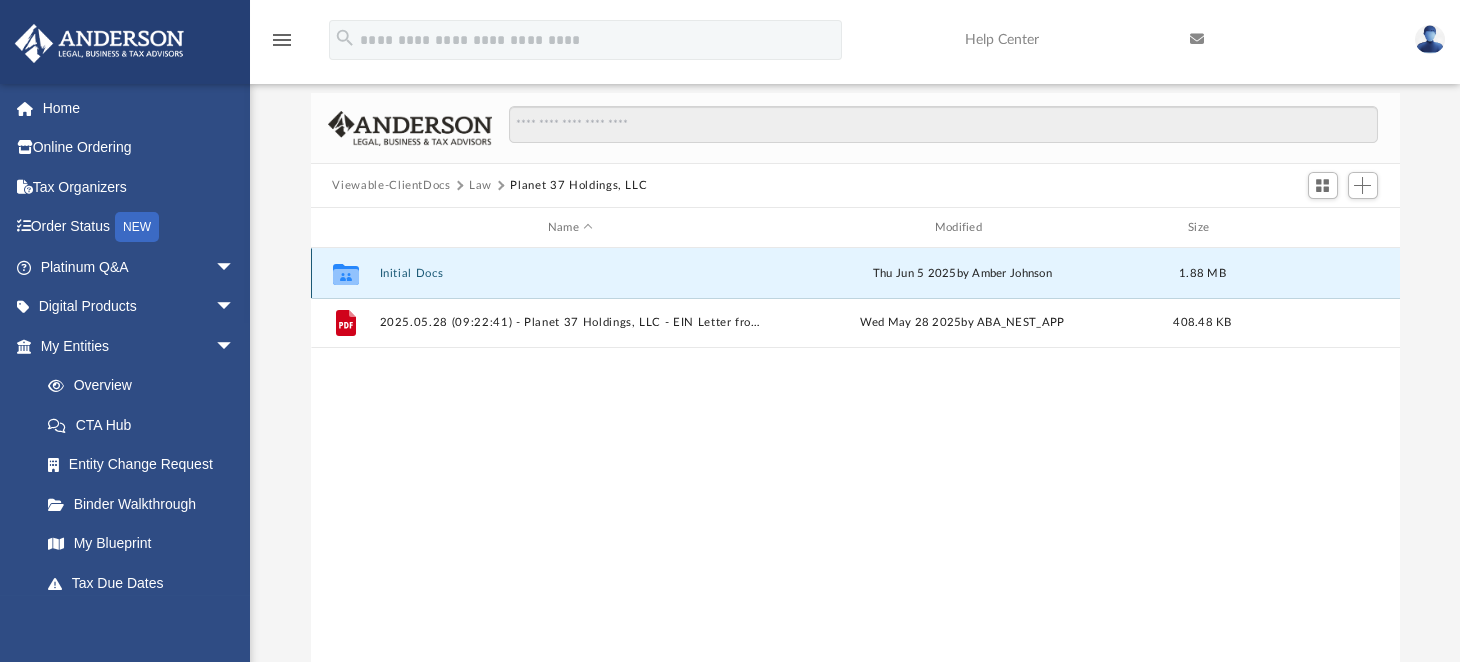 click on "Collaborated Folder Initial Docs Thu Jun 5 2025  by [FIRST] [LAST] 1.88 MB" at bounding box center (855, 273) 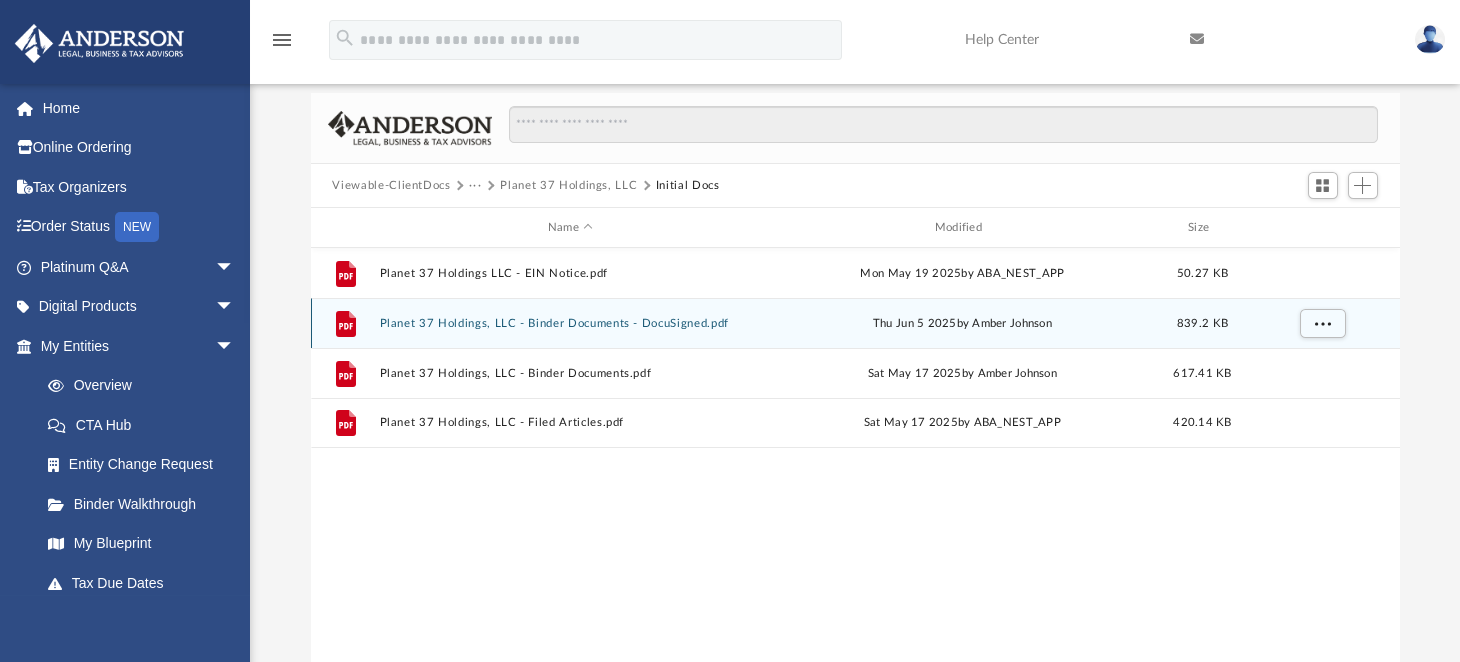 click on "File Planet 37 Holdings, LLC - Binder Documents - DocuSigned.pdf Thu Jun 5 2025  by [FIRST] [LAST] 839.2 KB" at bounding box center [855, 323] 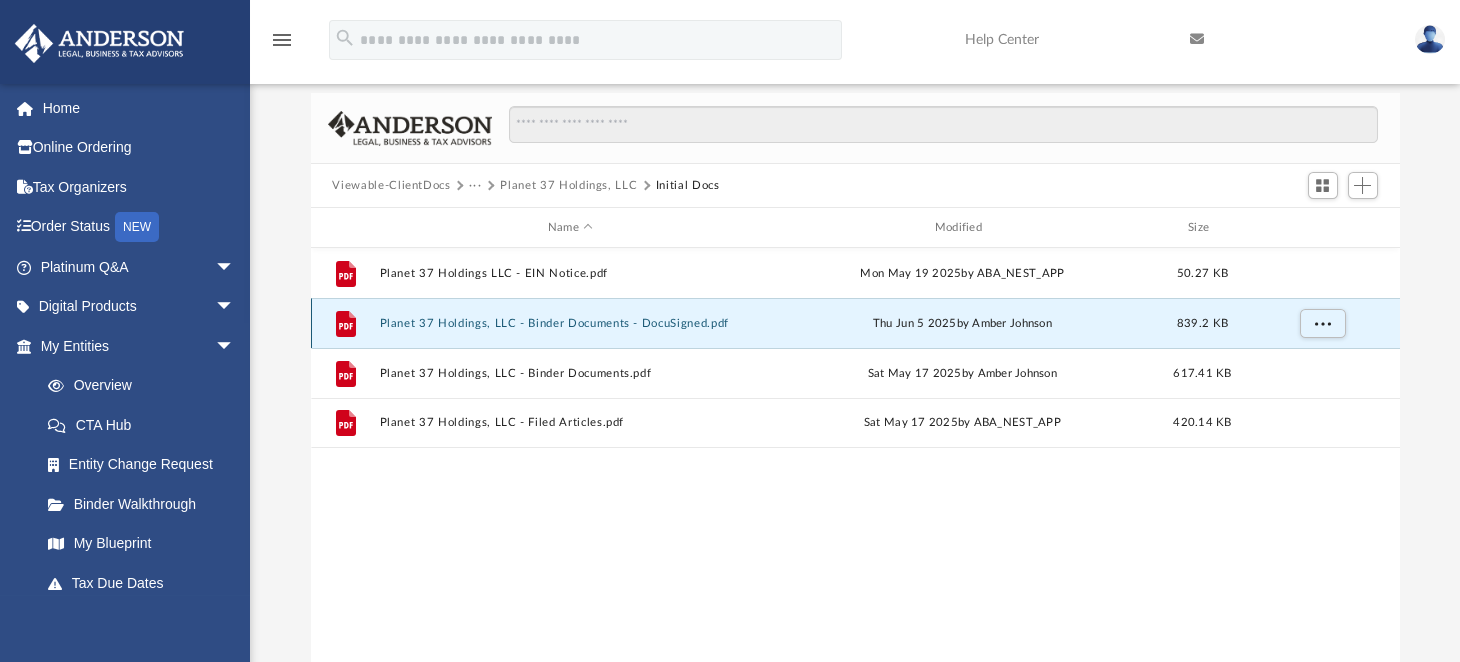 click on "Planet 37 Holdings, LLC - Binder Documents - DocuSigned.pdf" at bounding box center (570, 323) 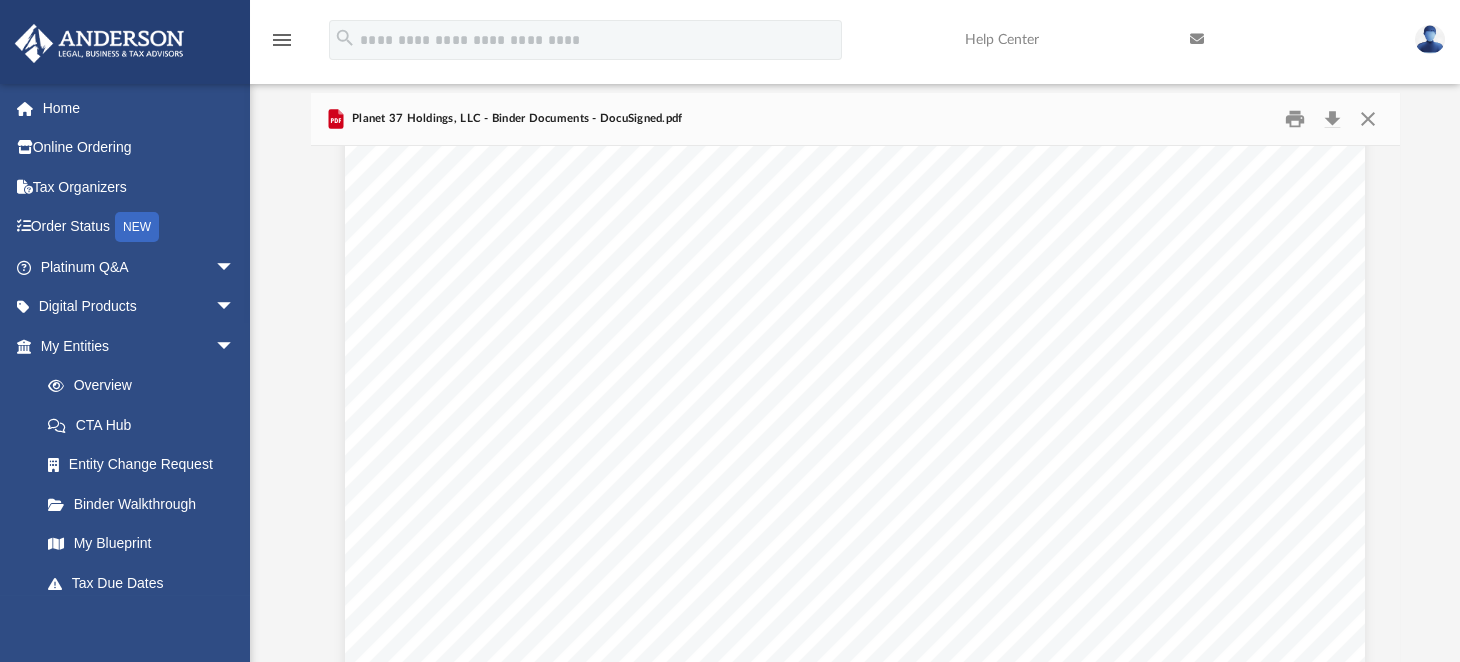 scroll, scrollTop: 400, scrollLeft: 0, axis: vertical 